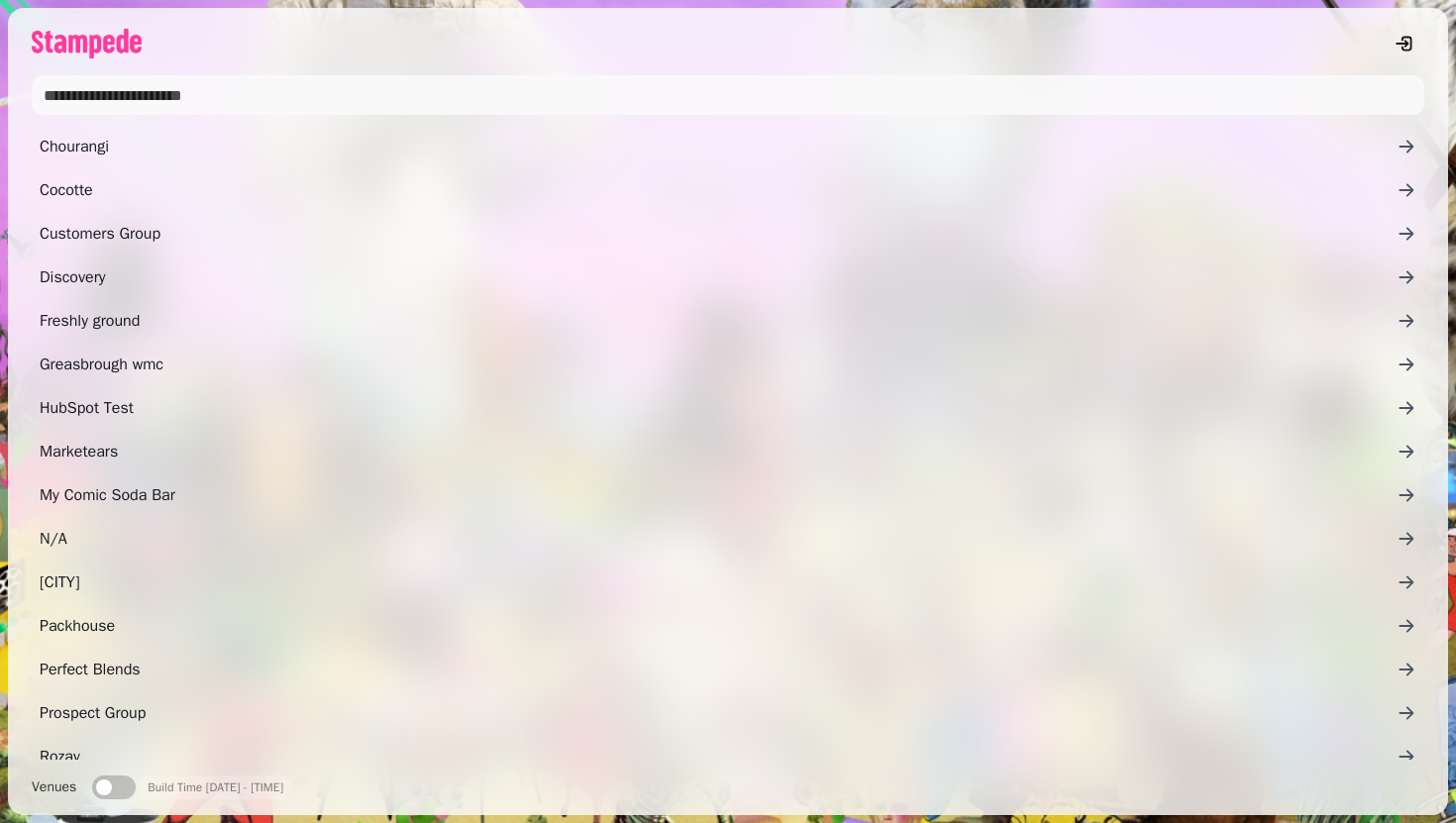 scroll, scrollTop: 0, scrollLeft: 0, axis: both 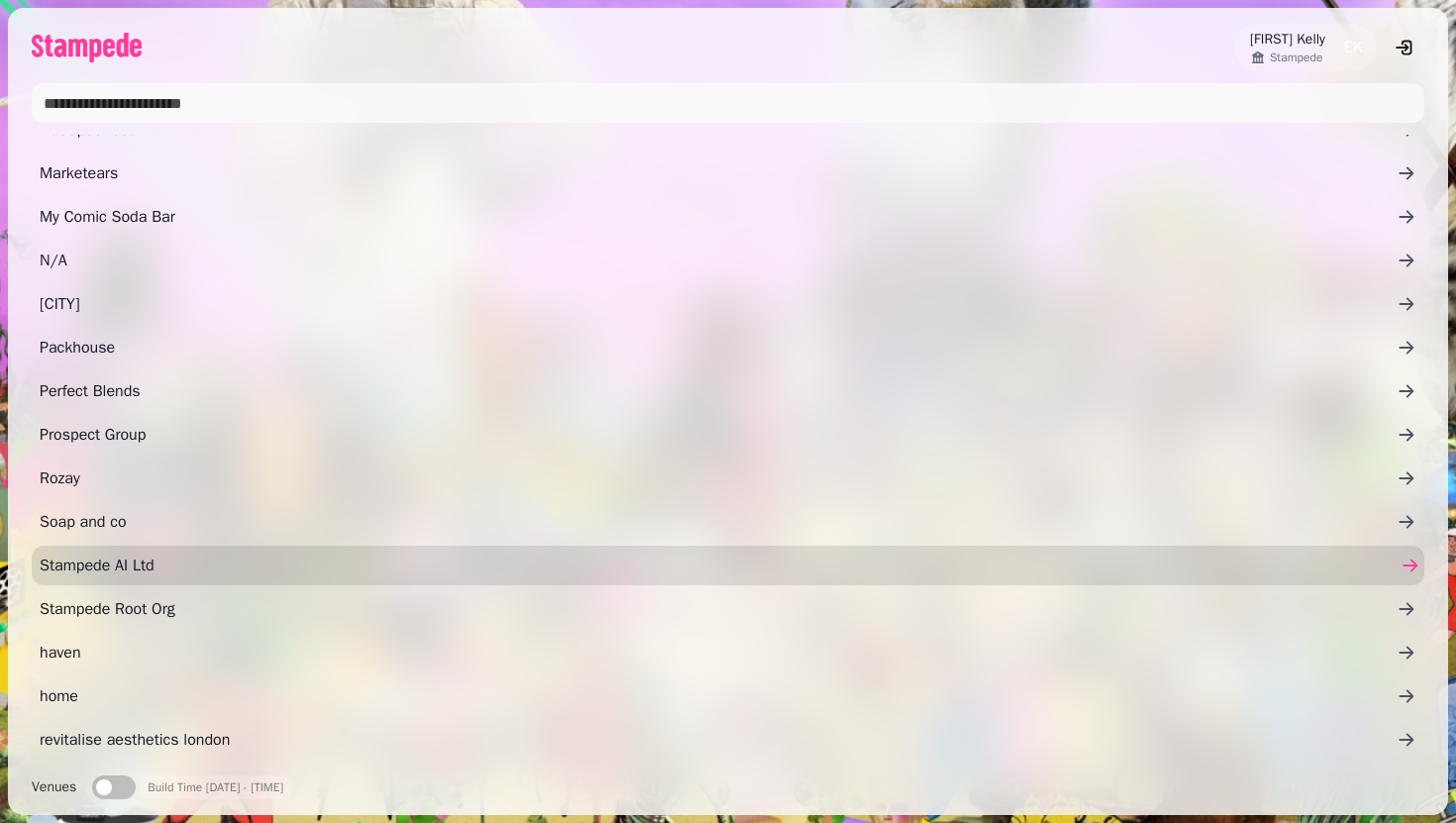 click on "Stampede AI Ltd" at bounding box center (718, 566) 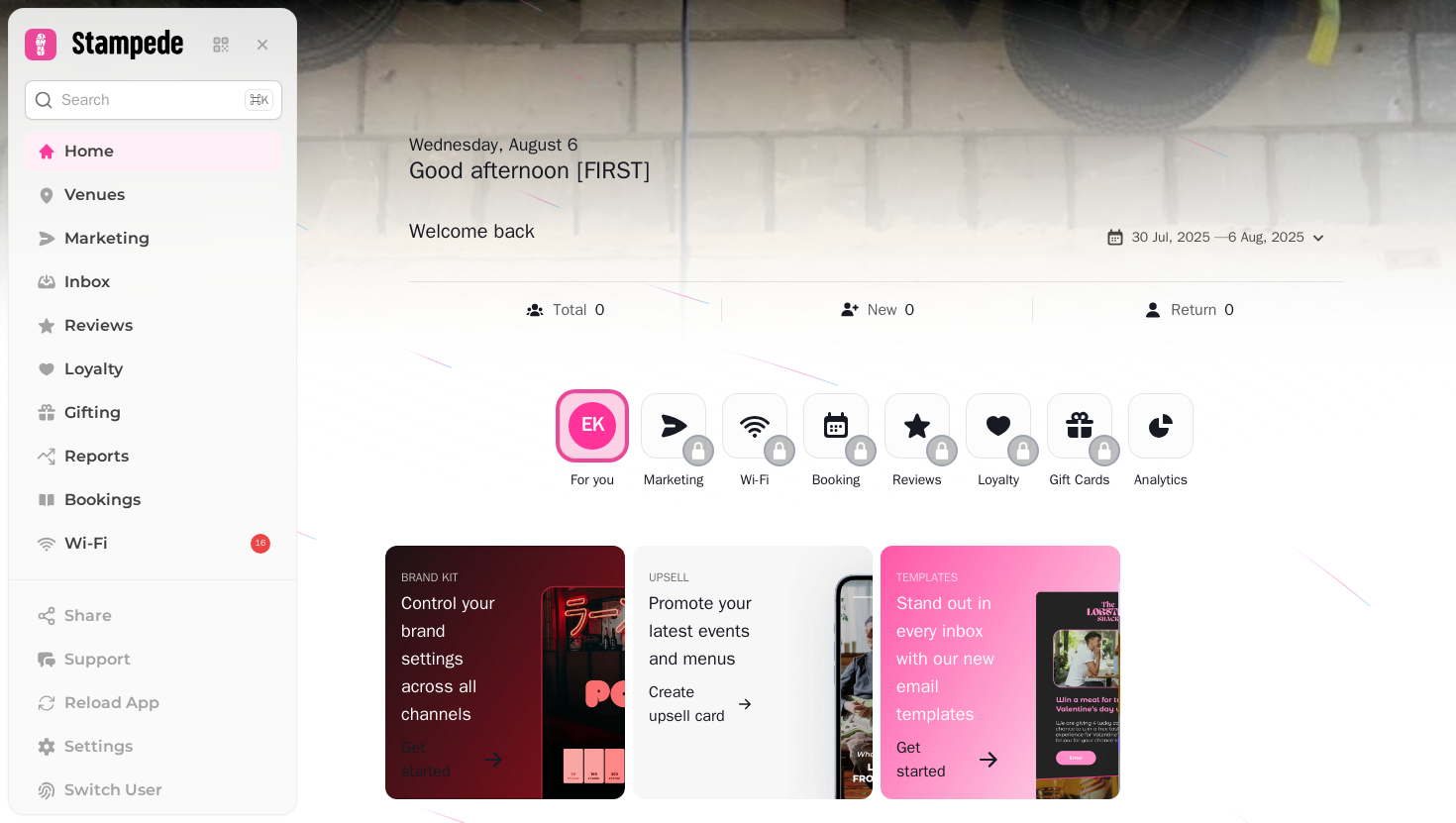 scroll, scrollTop: 0, scrollLeft: 0, axis: both 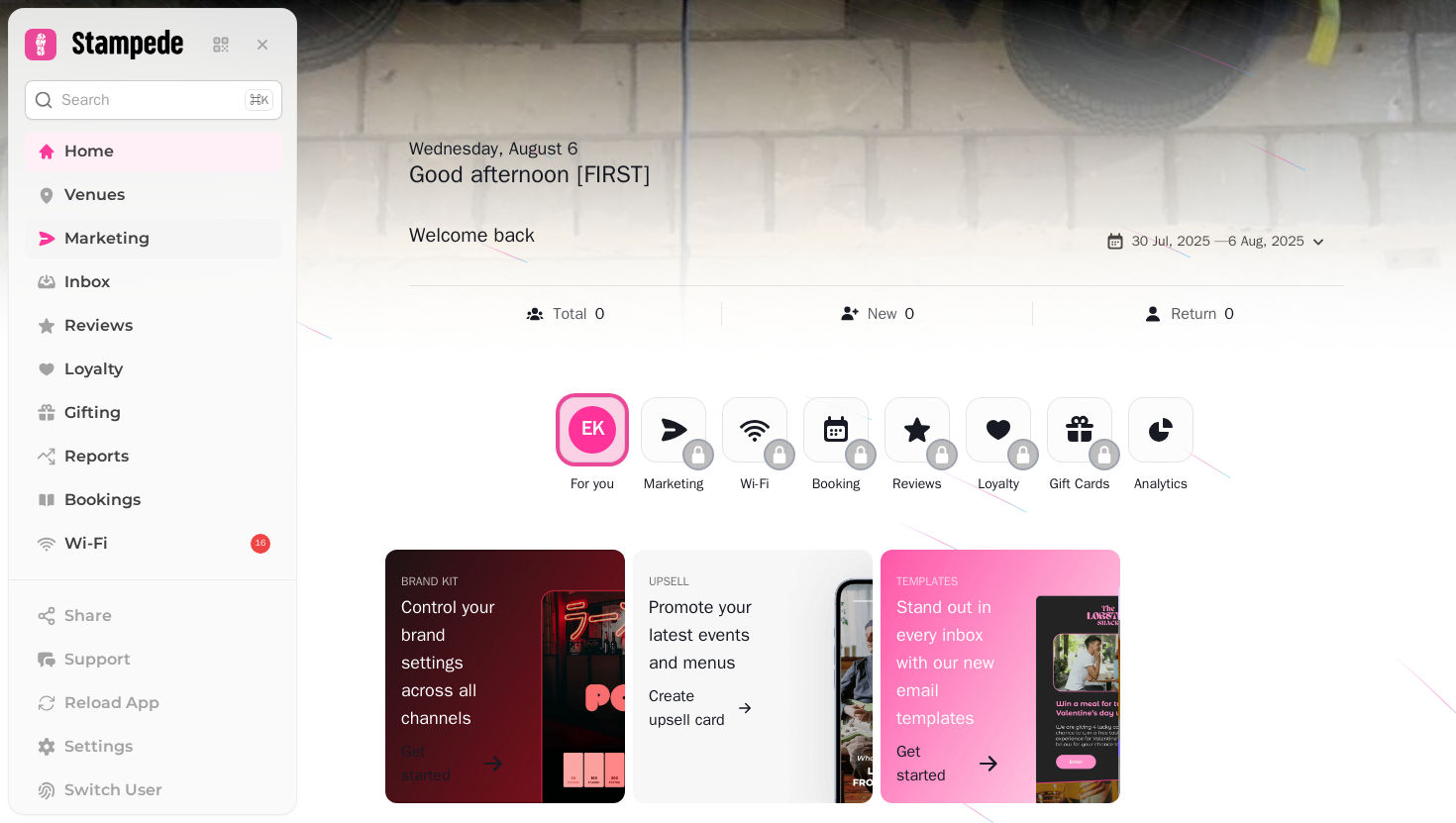 click on "Marketing" at bounding box center (107, 239) 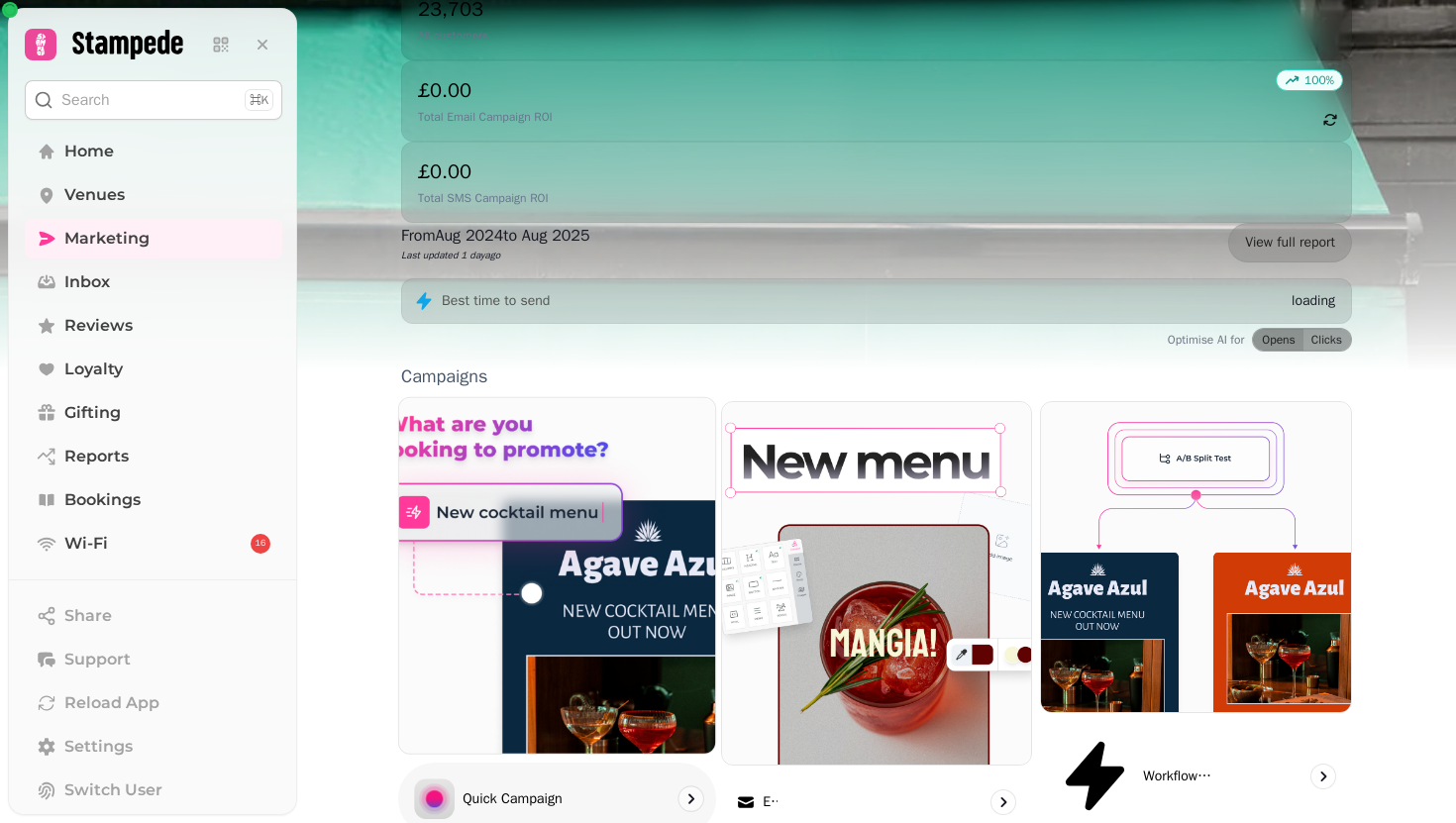 scroll, scrollTop: 413, scrollLeft: 0, axis: vertical 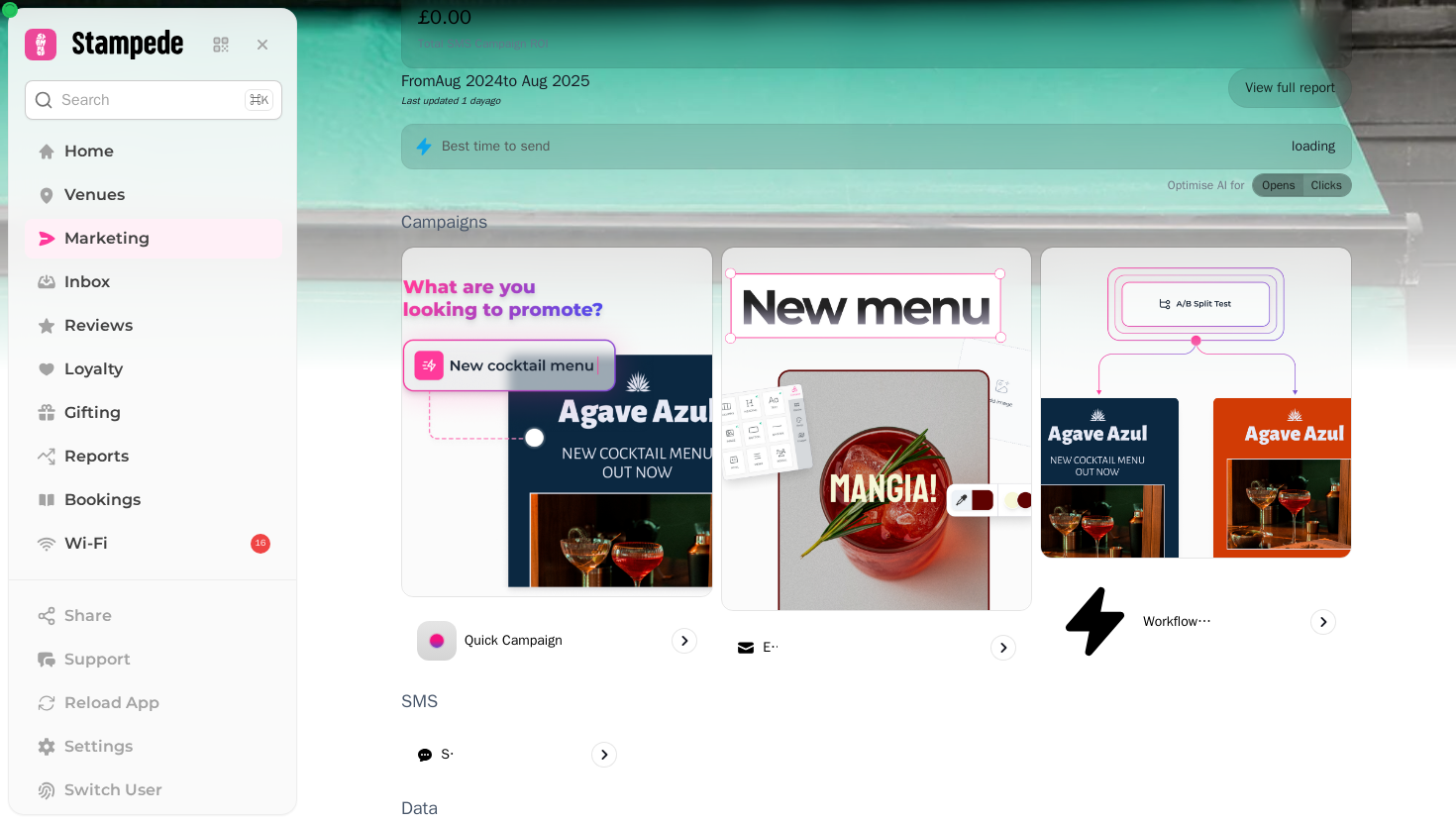 click on "Forms" at bounding box center (1196, 976) 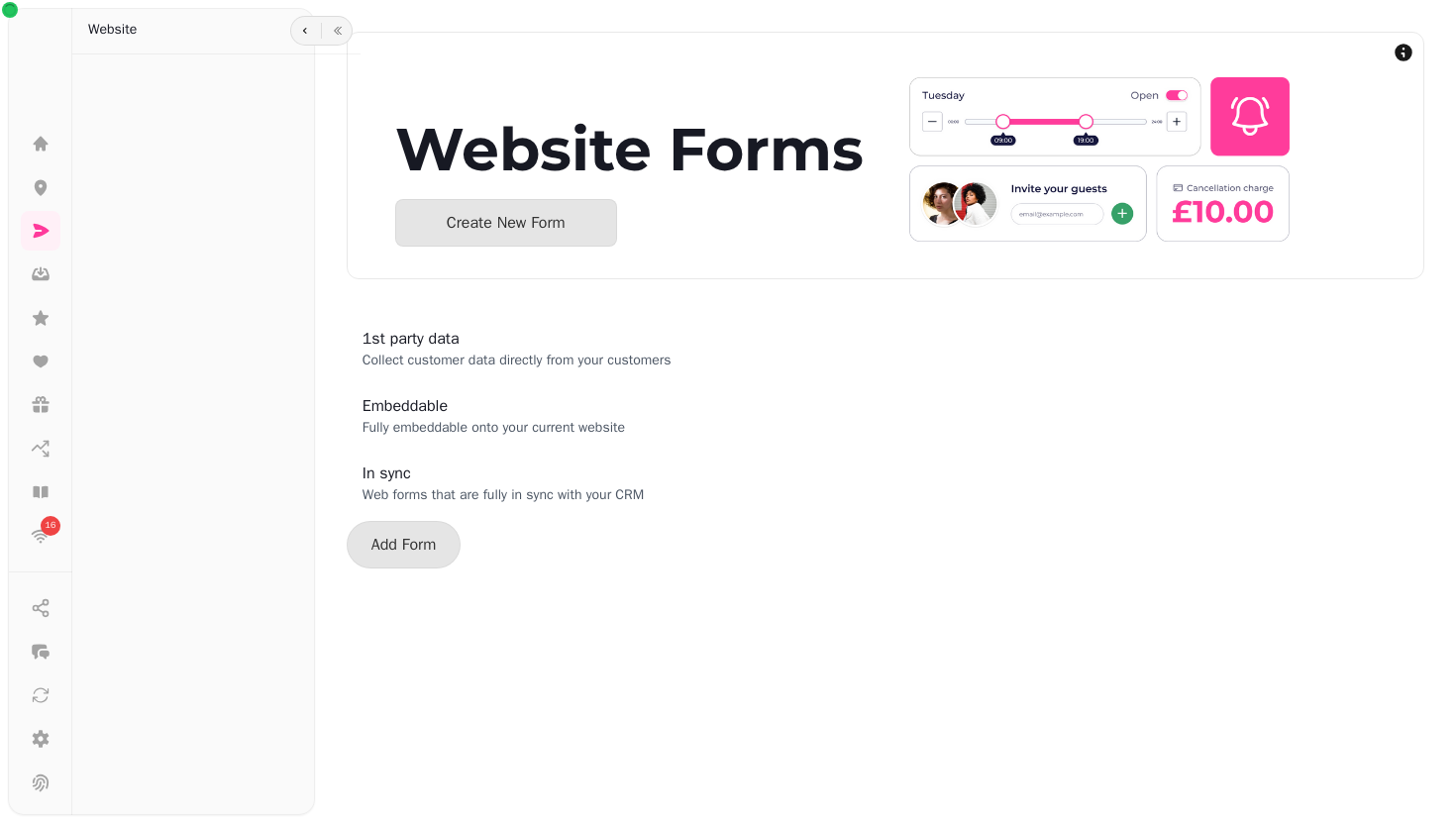 scroll, scrollTop: 0, scrollLeft: 0, axis: both 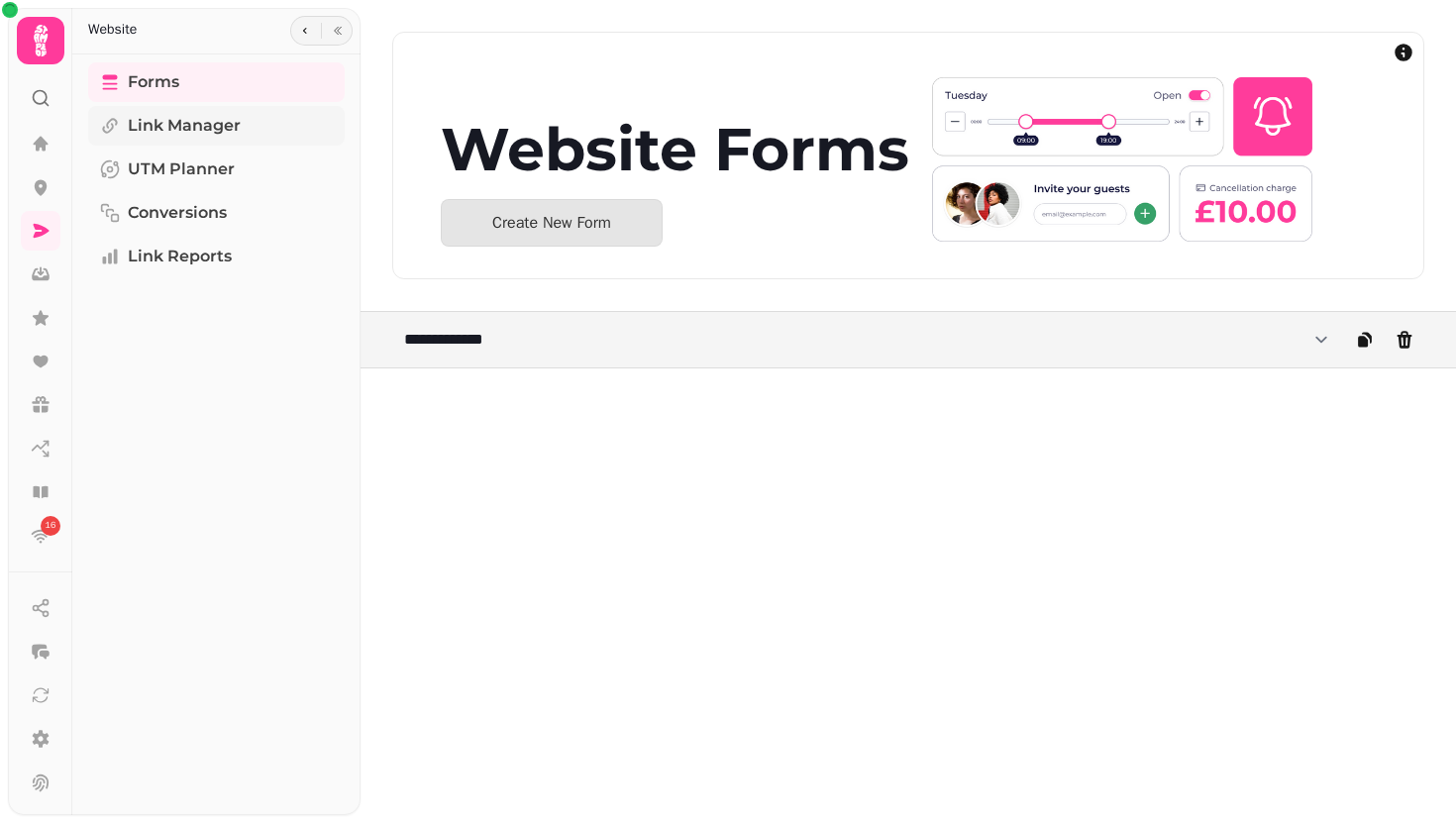 click on "Link Manager" at bounding box center (184, 126) 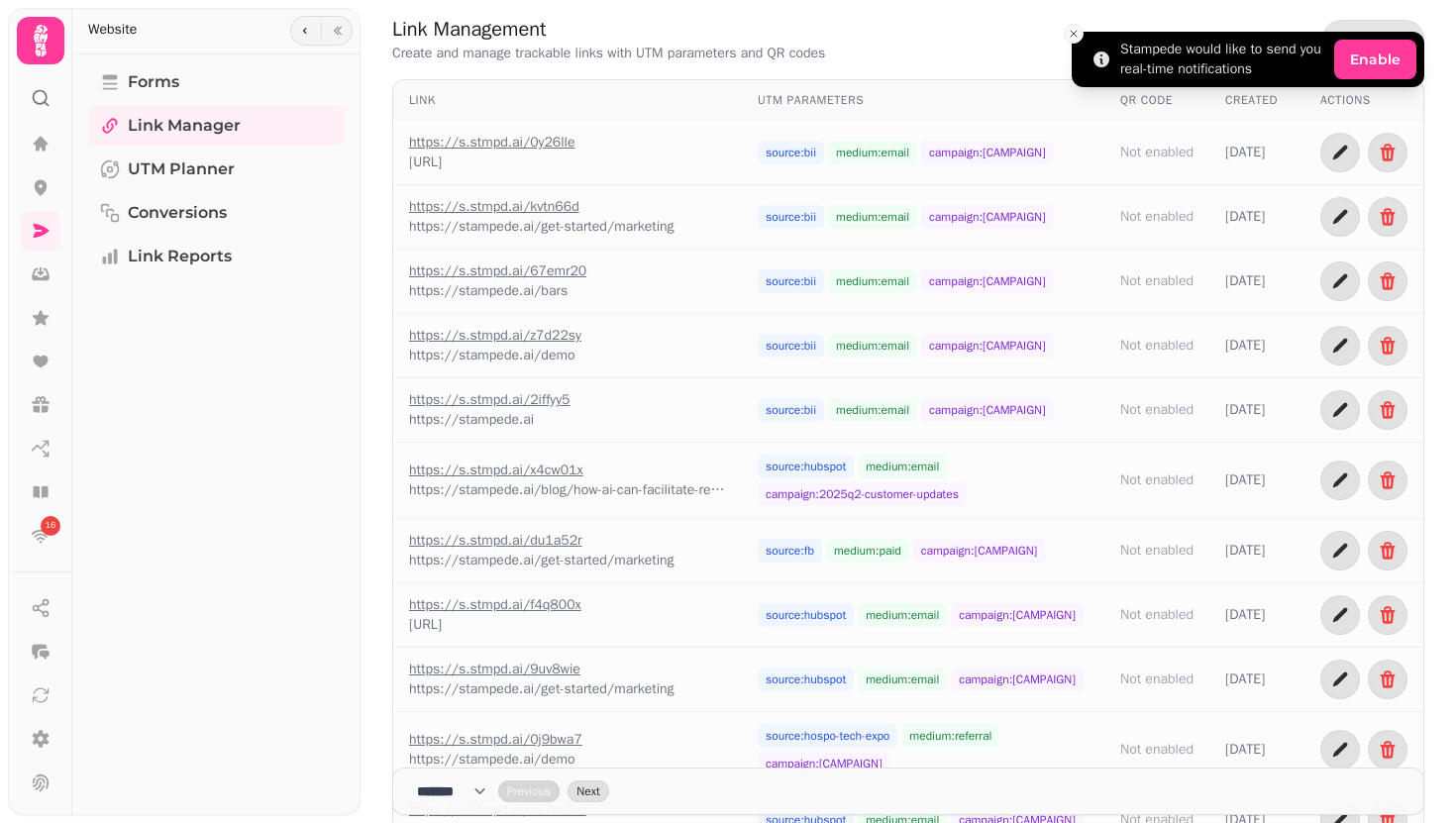 click at bounding box center [1074, 34] 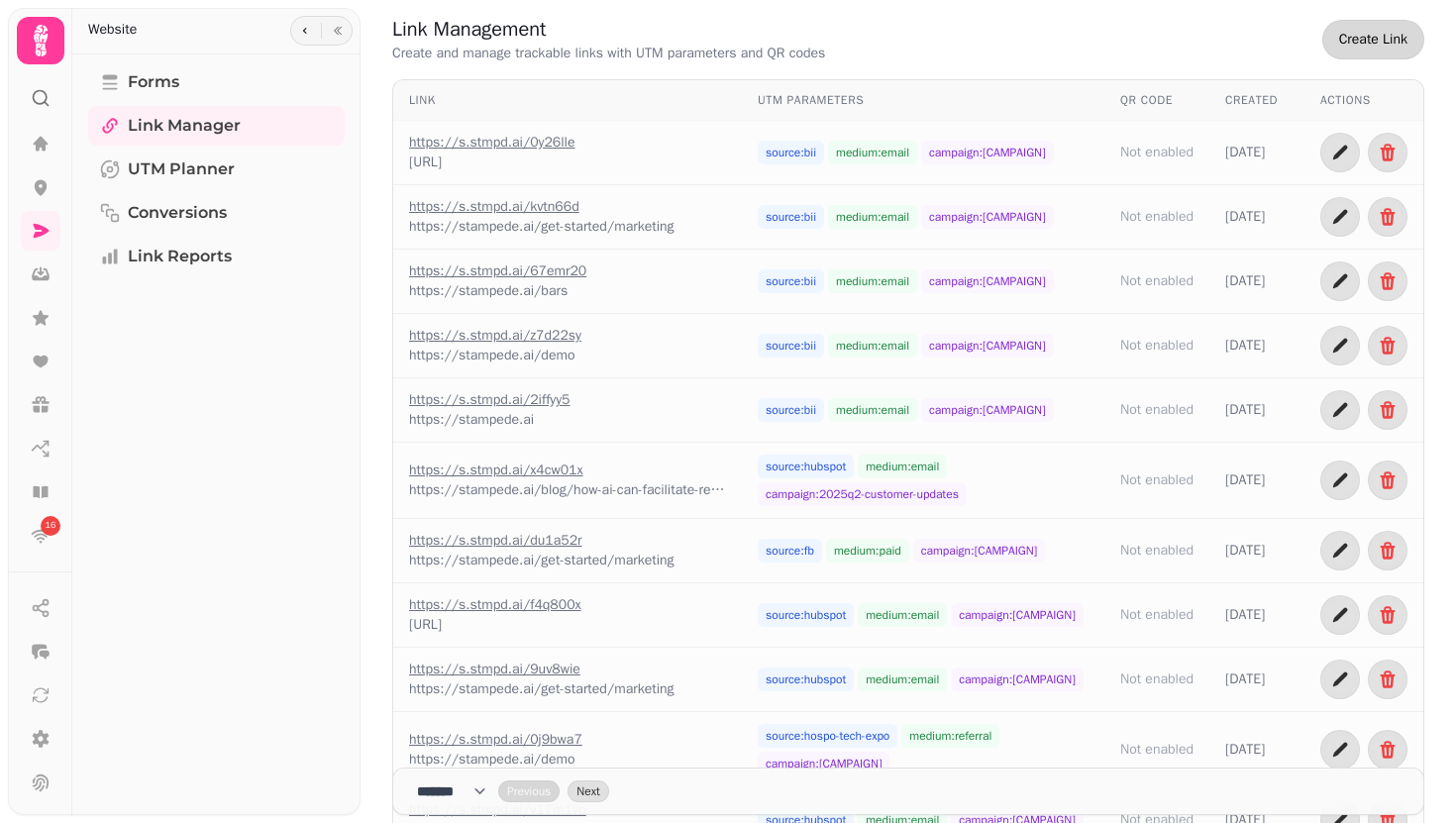 click on "Create Link" at bounding box center (1373, 40) 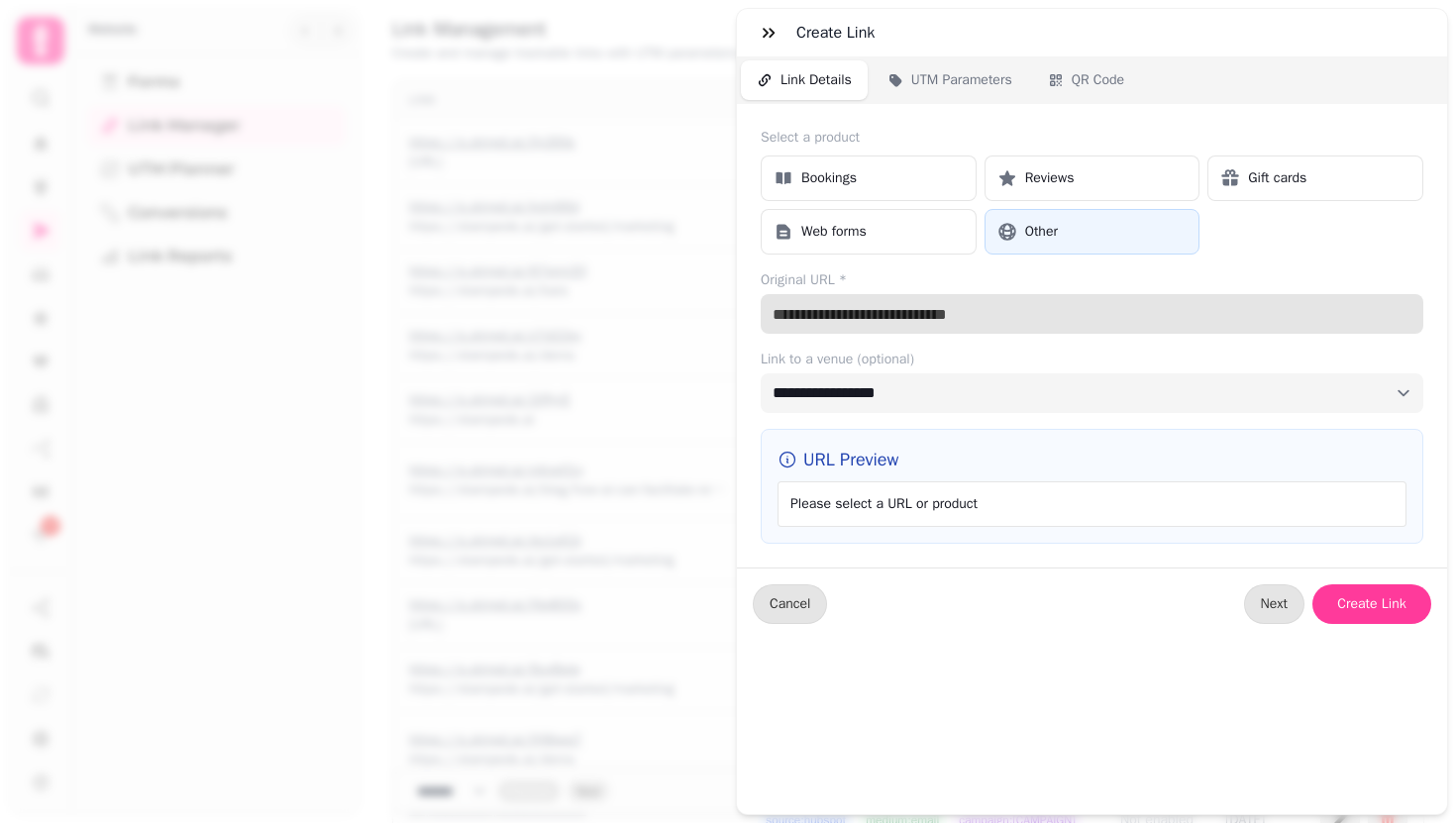 click on "Original URL *" at bounding box center (1092, 314) 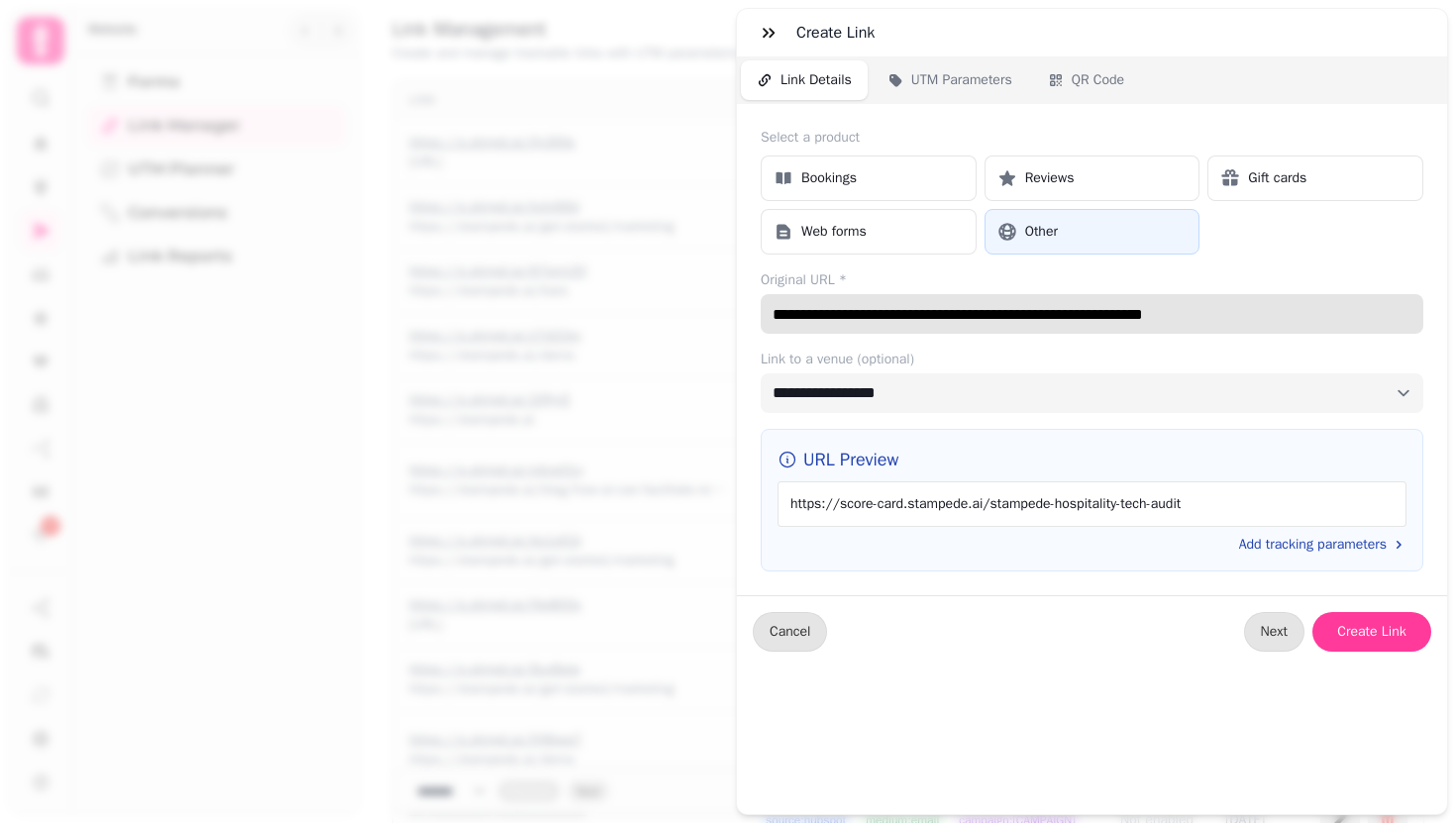 type on "**********" 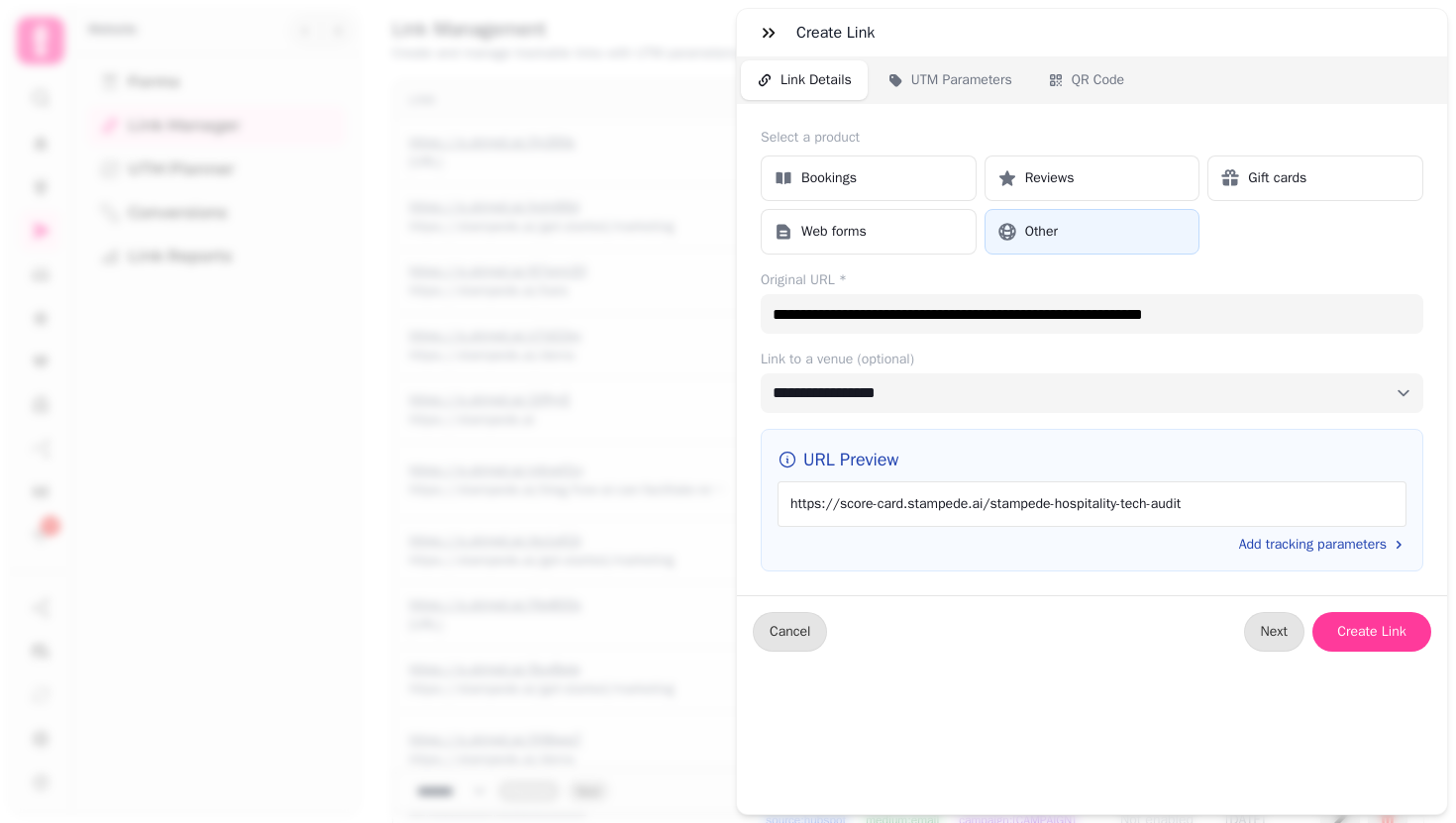 click on "Add tracking parameters" at bounding box center (1322, 545) 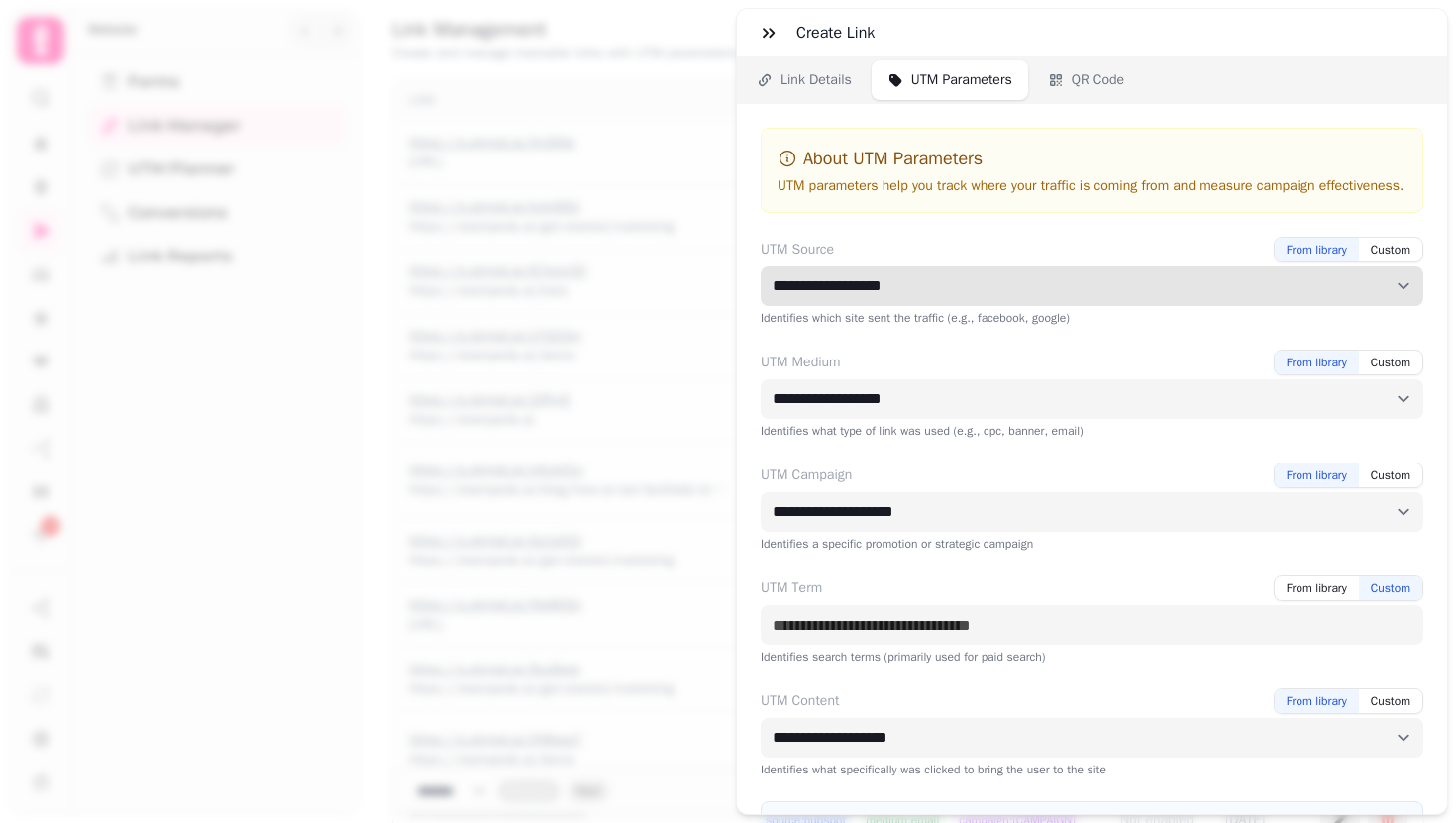 click on "**********" at bounding box center (1092, 286) 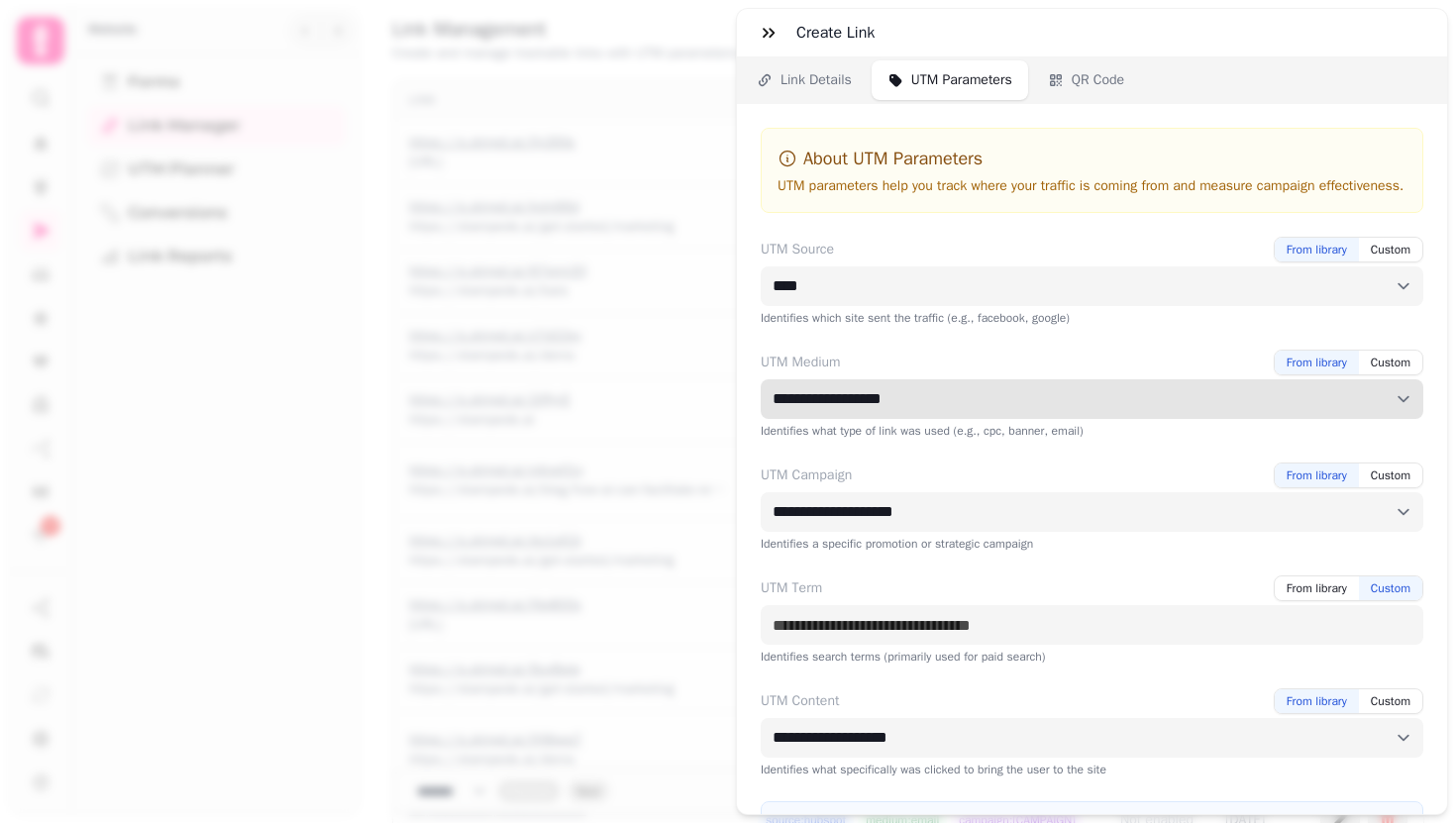 click on "******** ****** *** *****   *******   ****   *****   ********   ******" at bounding box center (1092, 399) 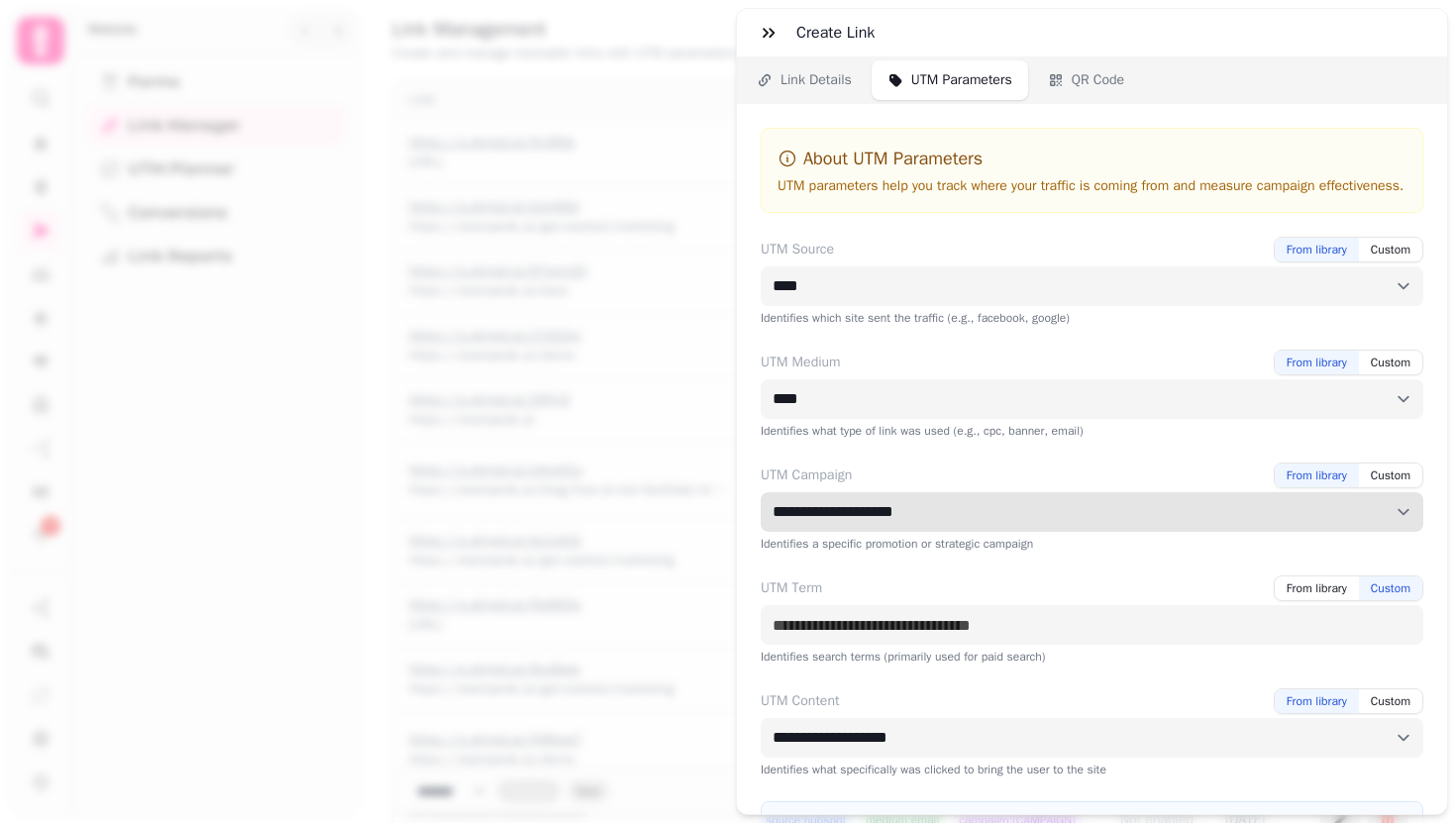 click on "**********" at bounding box center (1092, 512) 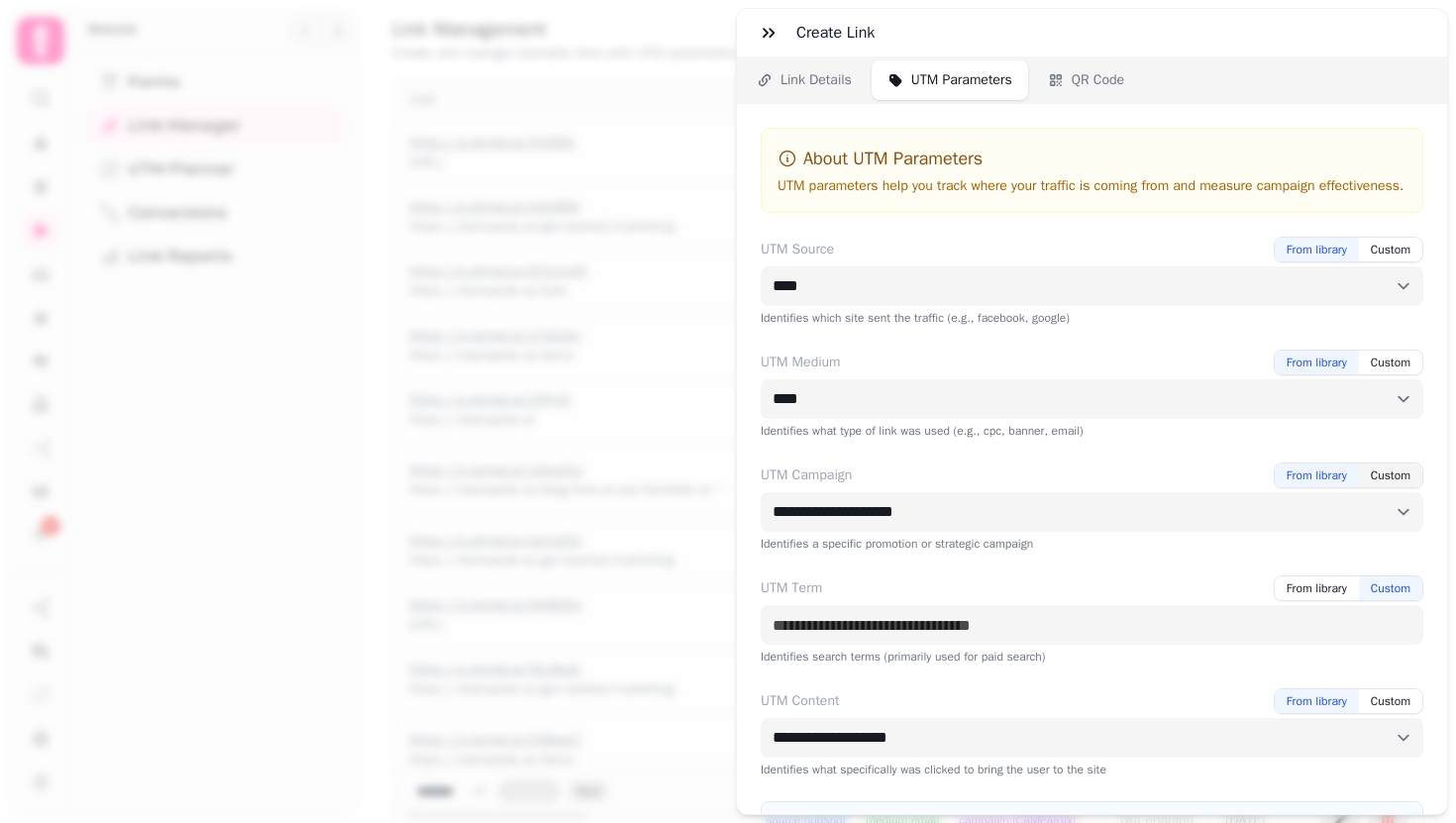 click on "Custom" at bounding box center (1391, 475) 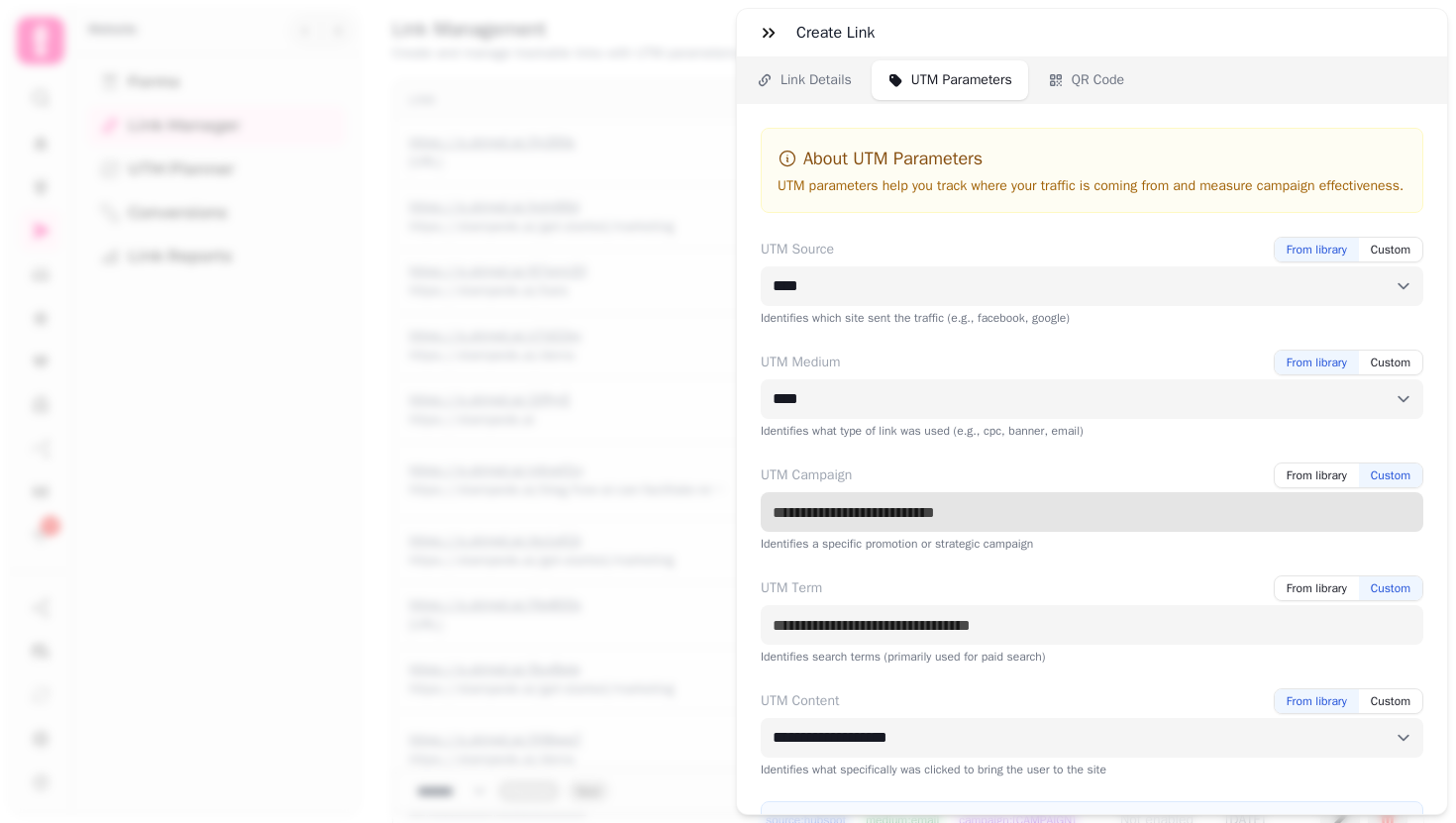 drag, startPoint x: 935, startPoint y: 540, endPoint x: 1183, endPoint y: 509, distance: 249.92999 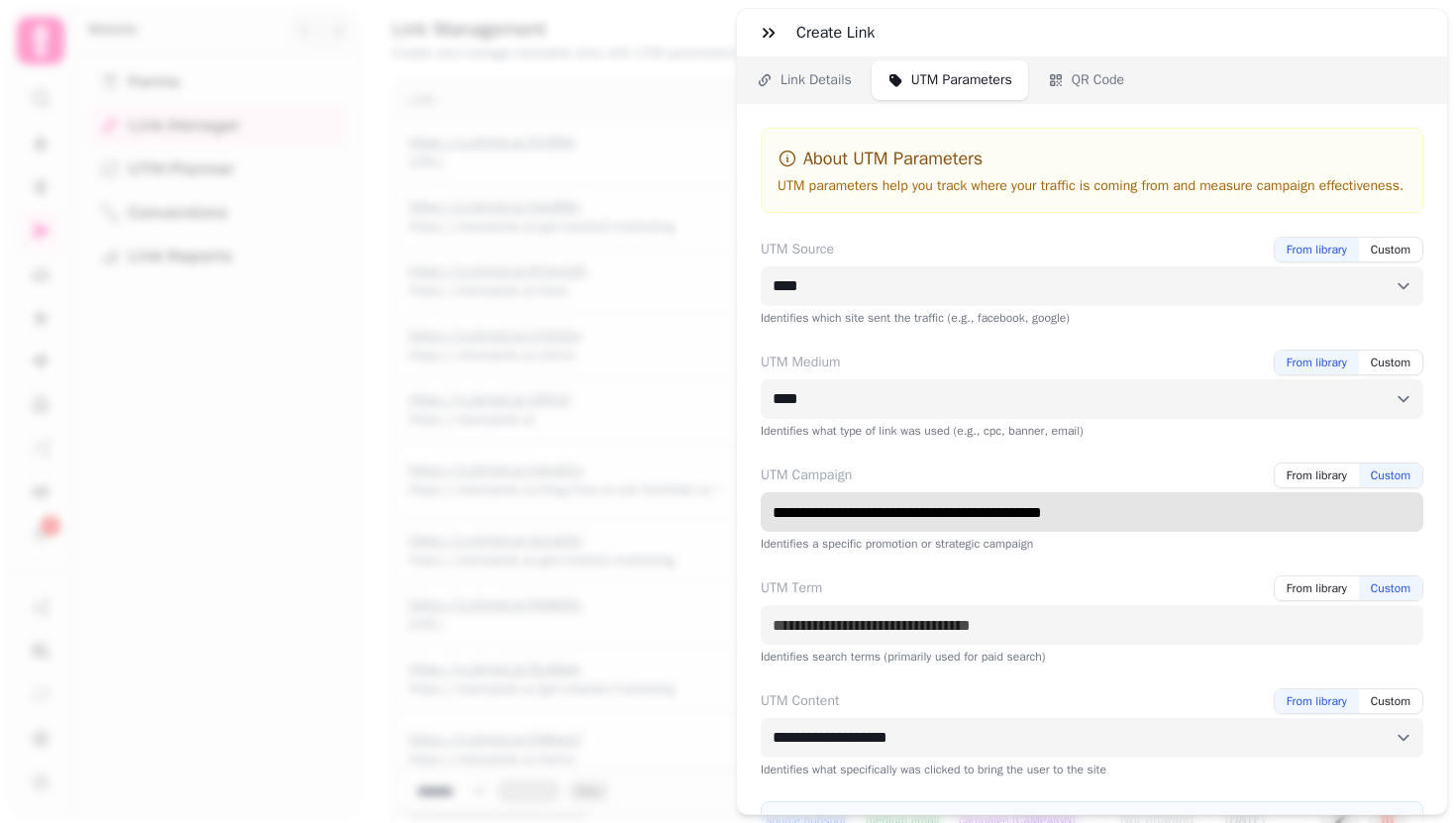 type on "**********" 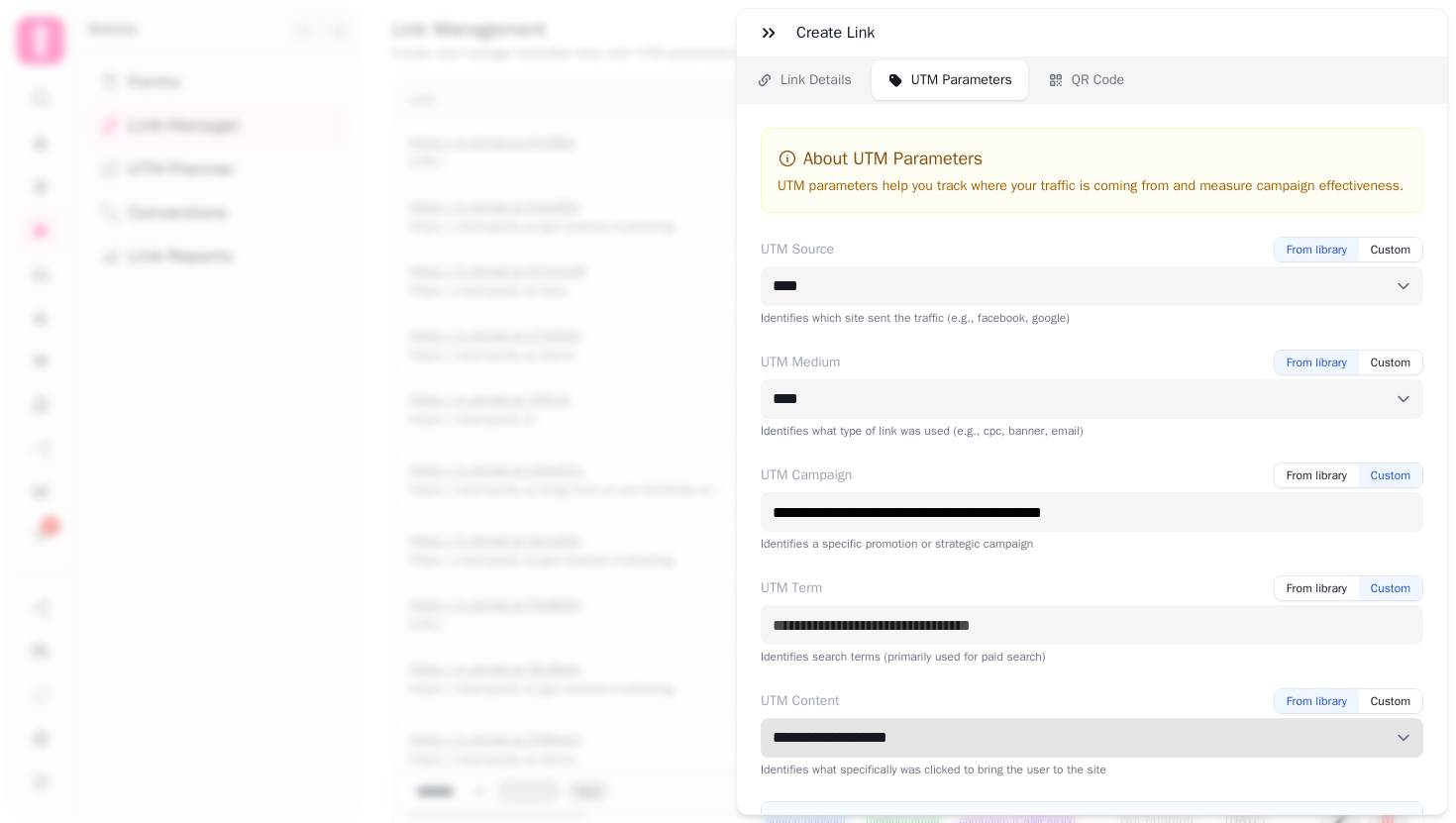 click on "**********" at bounding box center (1092, 738) 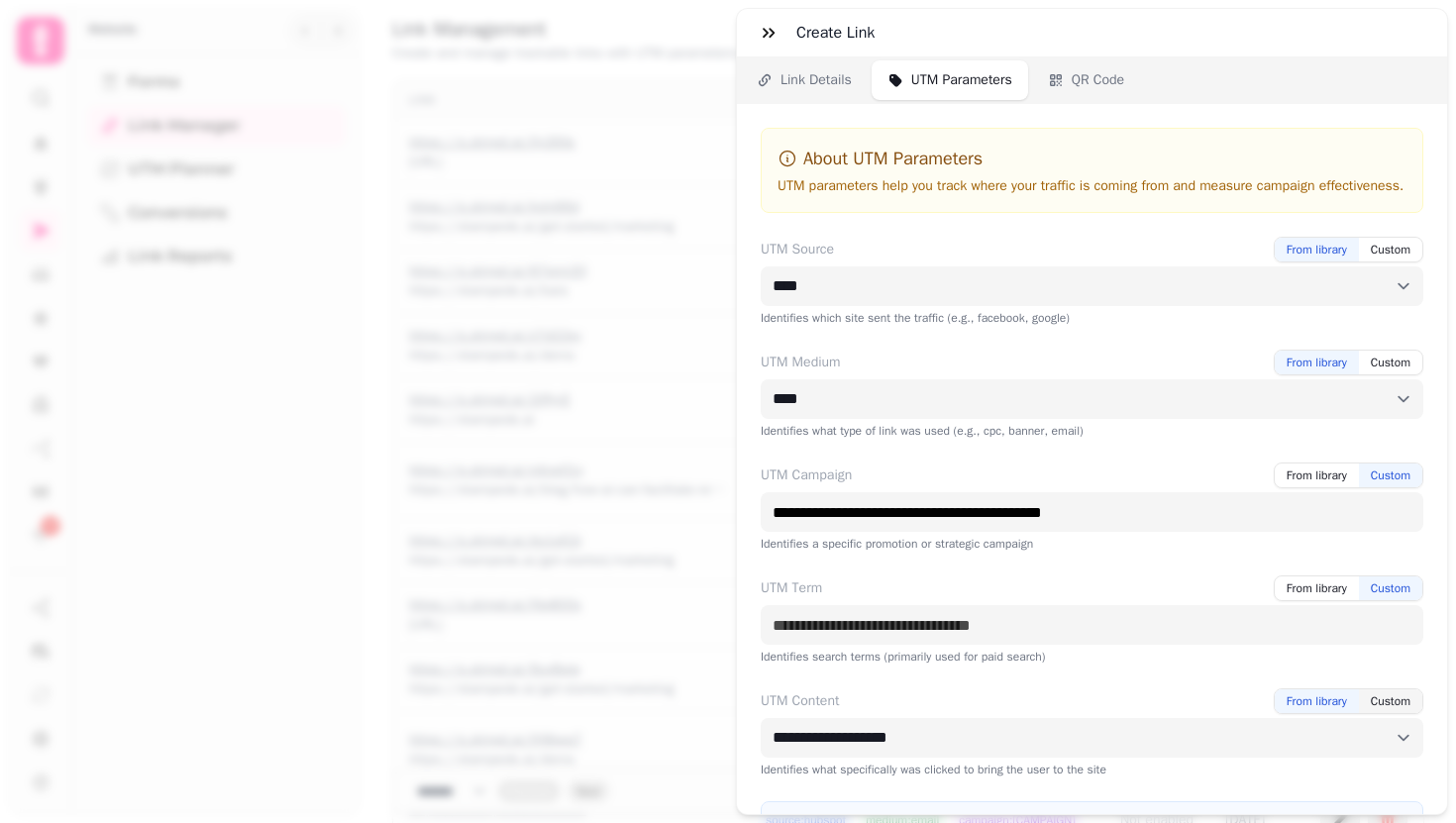 click on "Custom" at bounding box center (1391, 701) 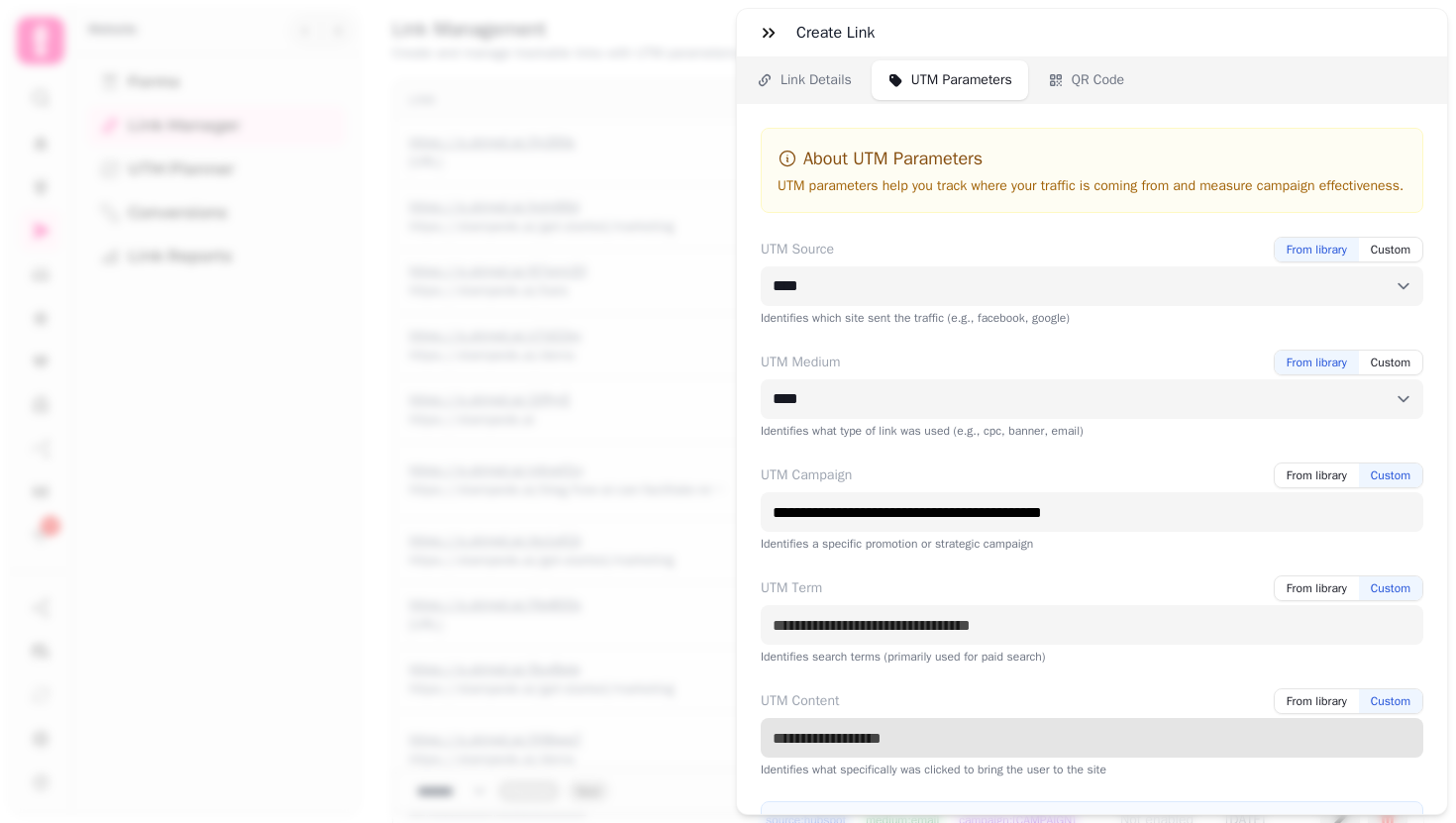 click on "UTM Content" at bounding box center [1092, 738] 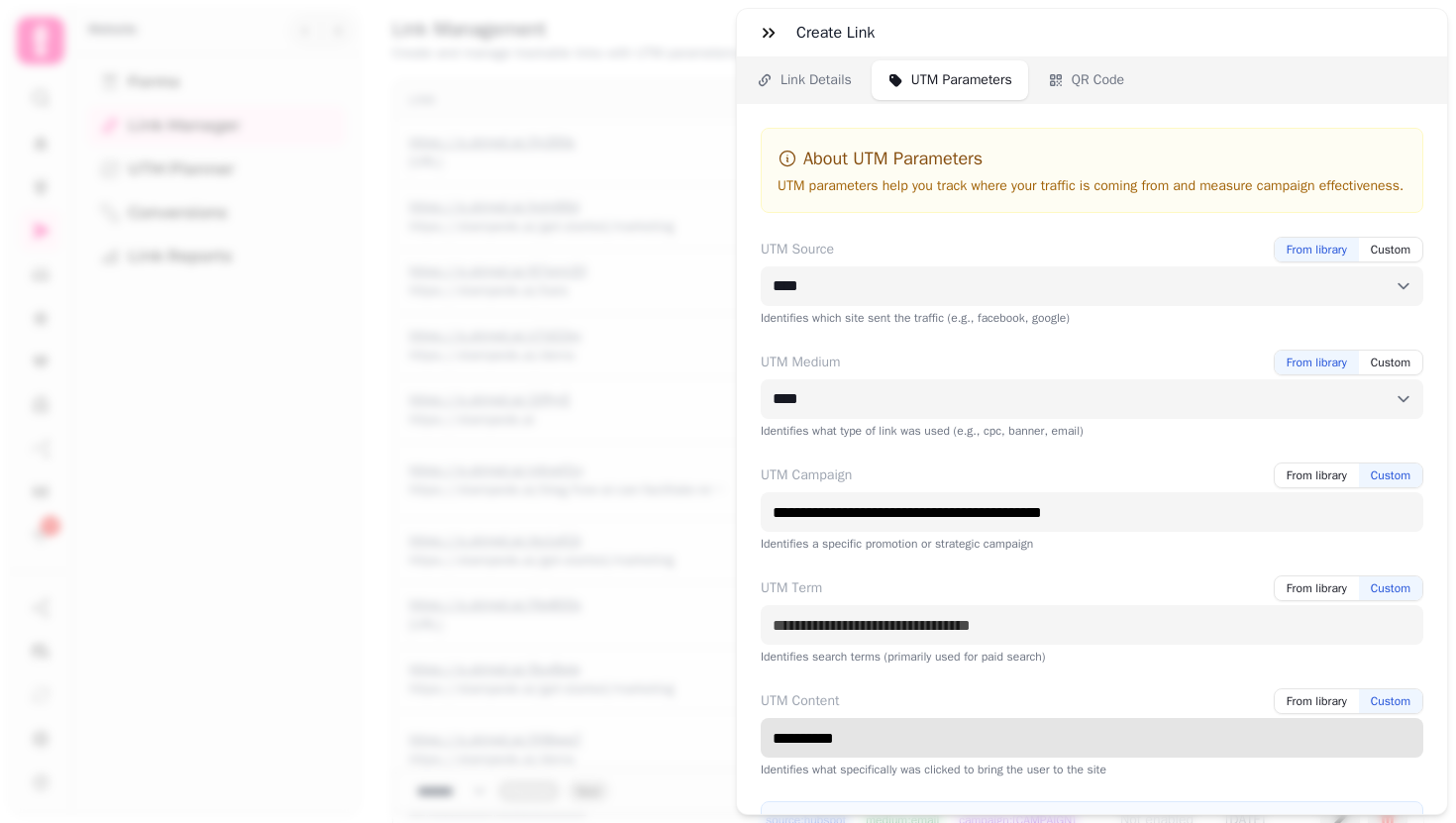 type on "**********" 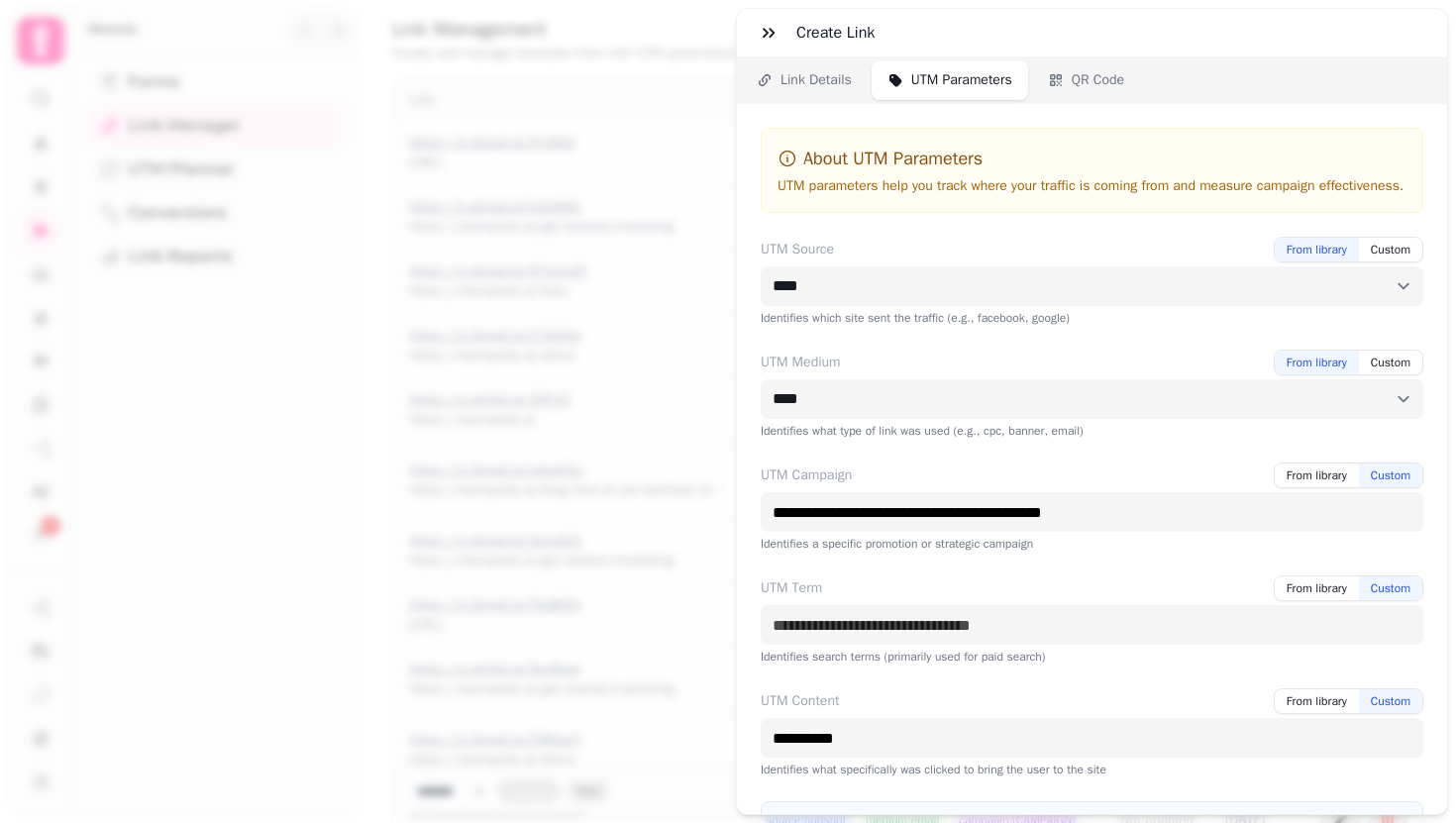 click on "**********" at bounding box center (1092, 532) 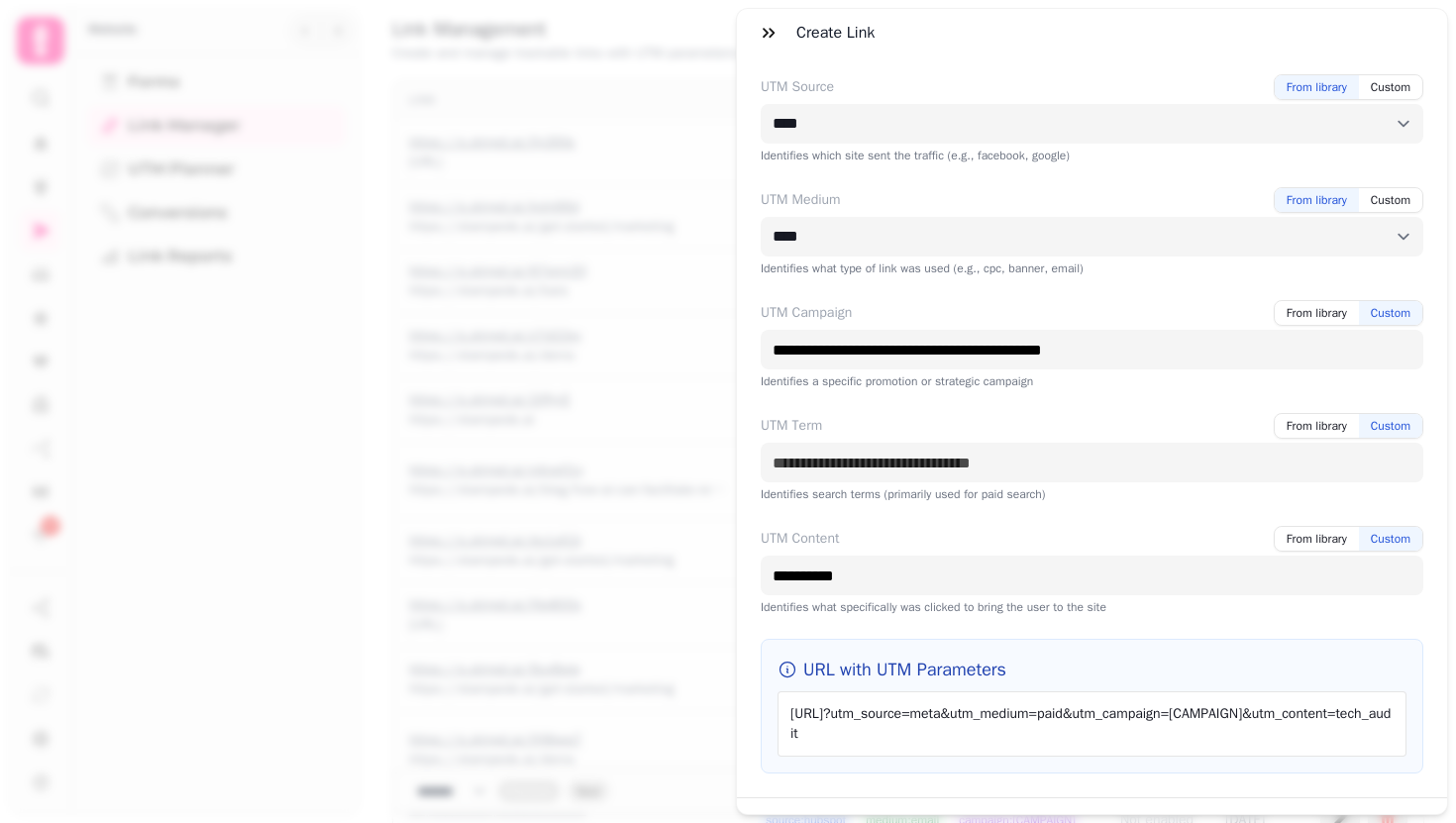 scroll, scrollTop: 257, scrollLeft: 0, axis: vertical 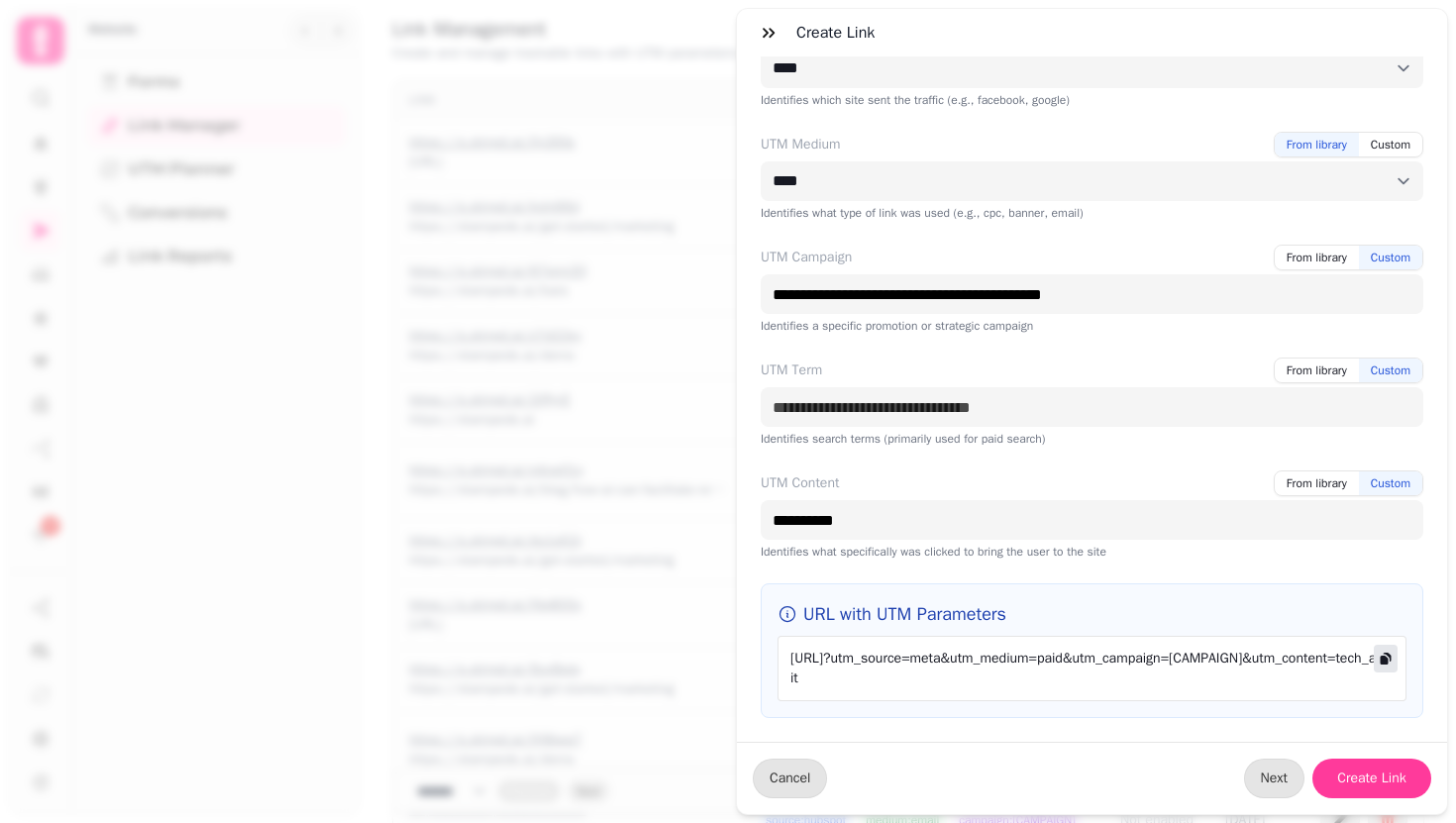 click 